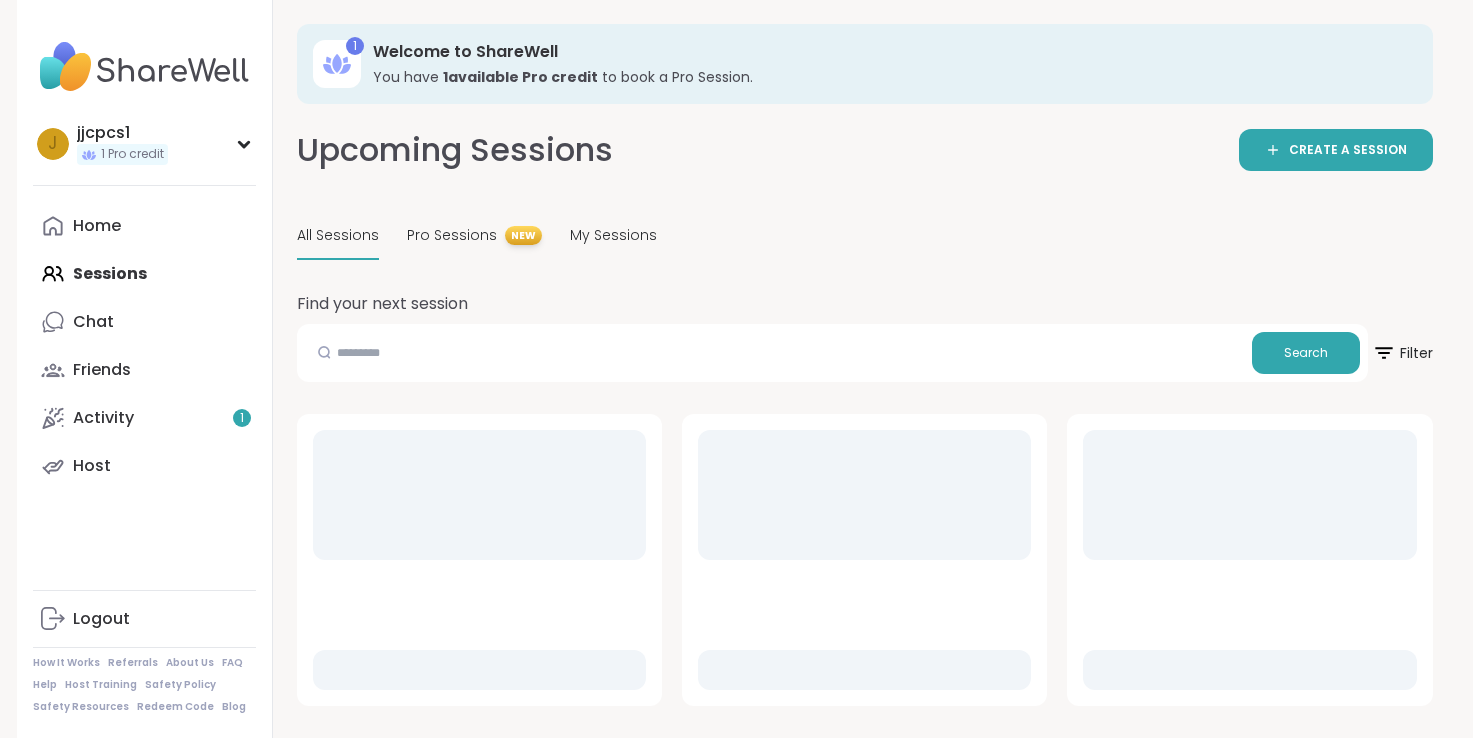 scroll, scrollTop: 0, scrollLeft: 0, axis: both 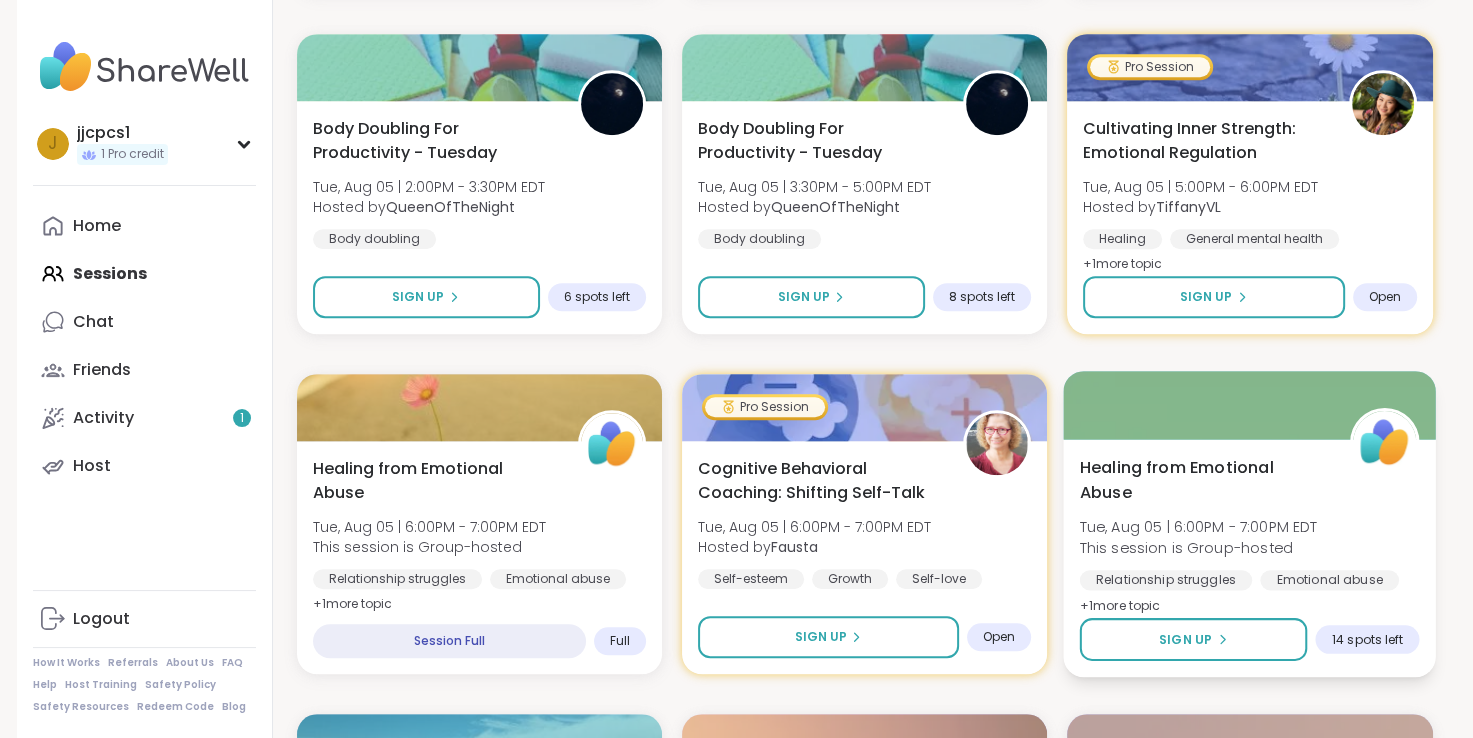 click on "+ 1  more topic" at bounding box center (1120, 605) 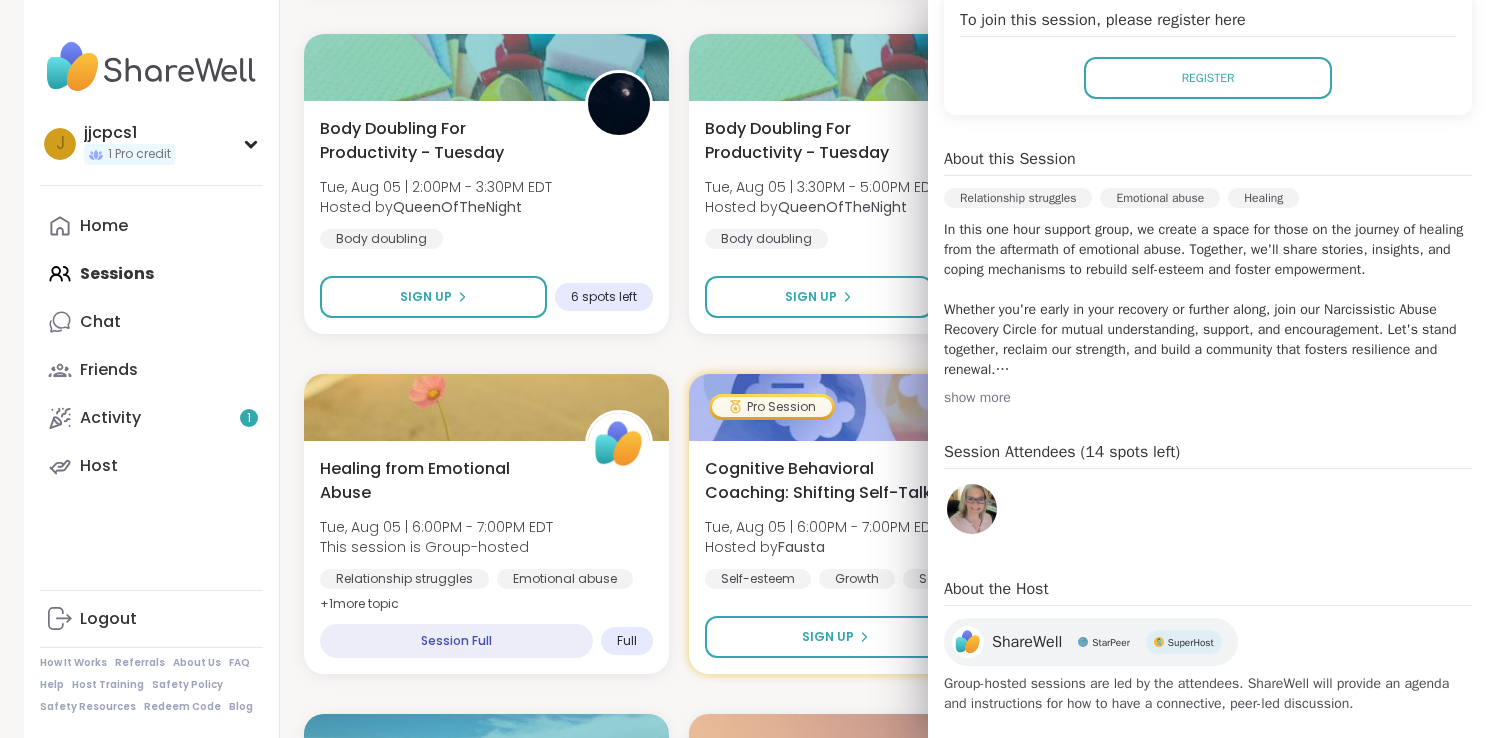 scroll, scrollTop: 452, scrollLeft: 0, axis: vertical 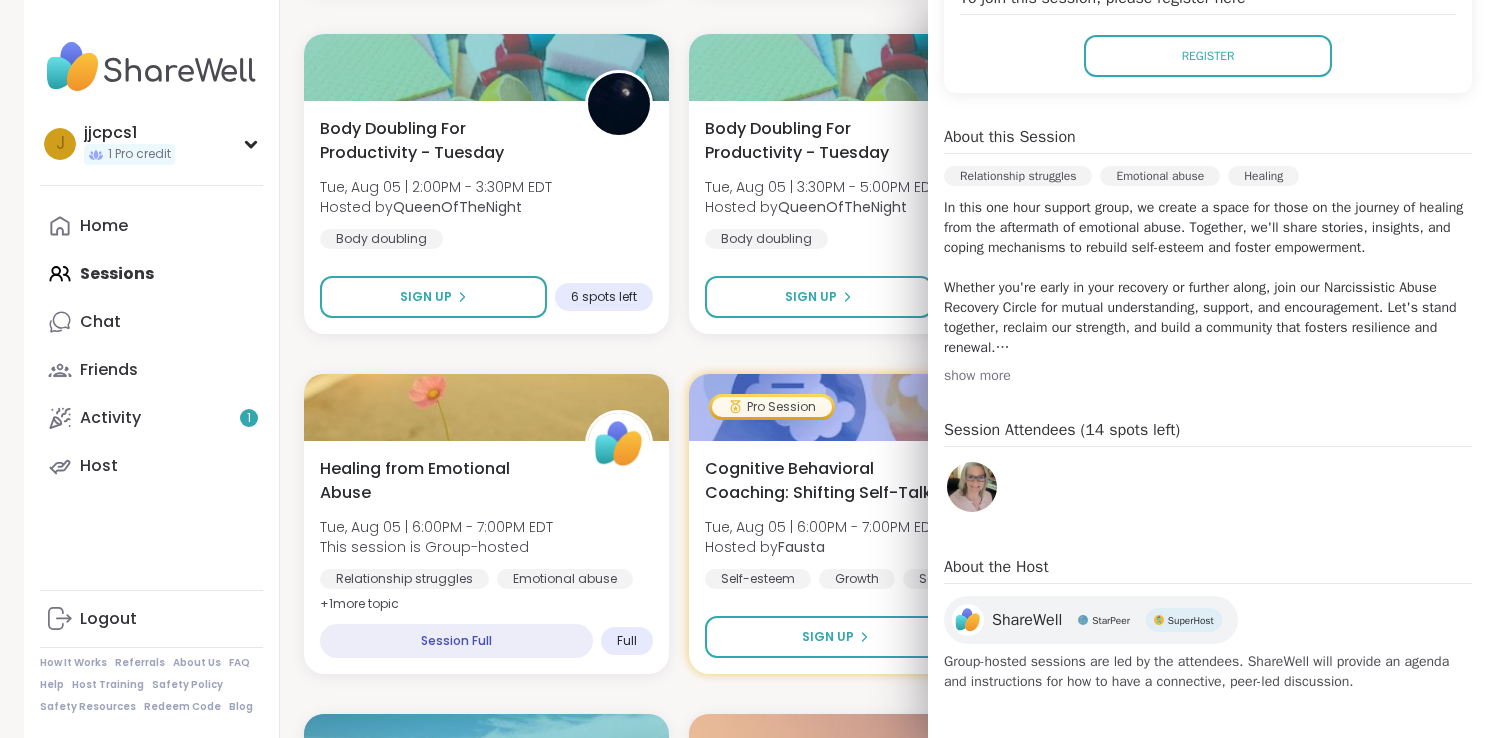 click at bounding box center (972, 487) 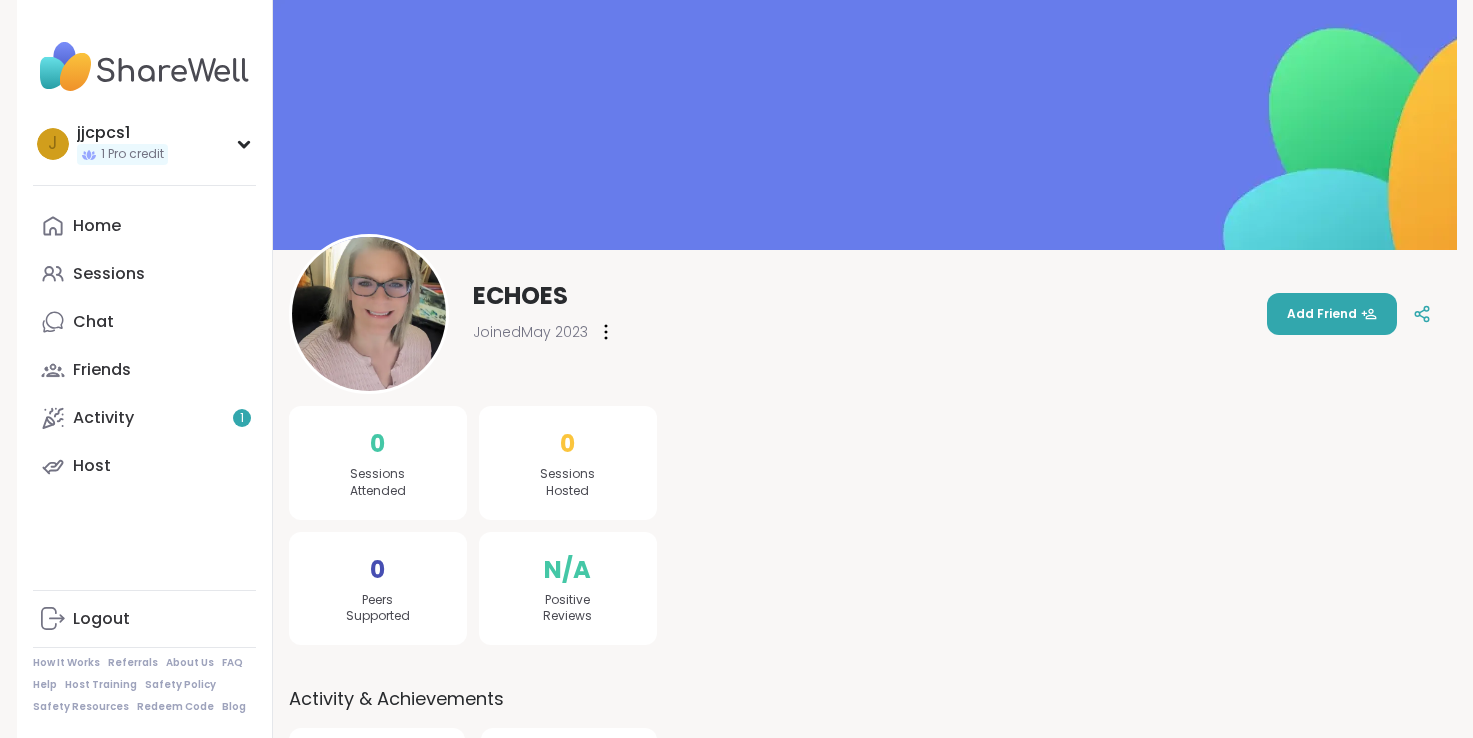 scroll, scrollTop: 0, scrollLeft: 0, axis: both 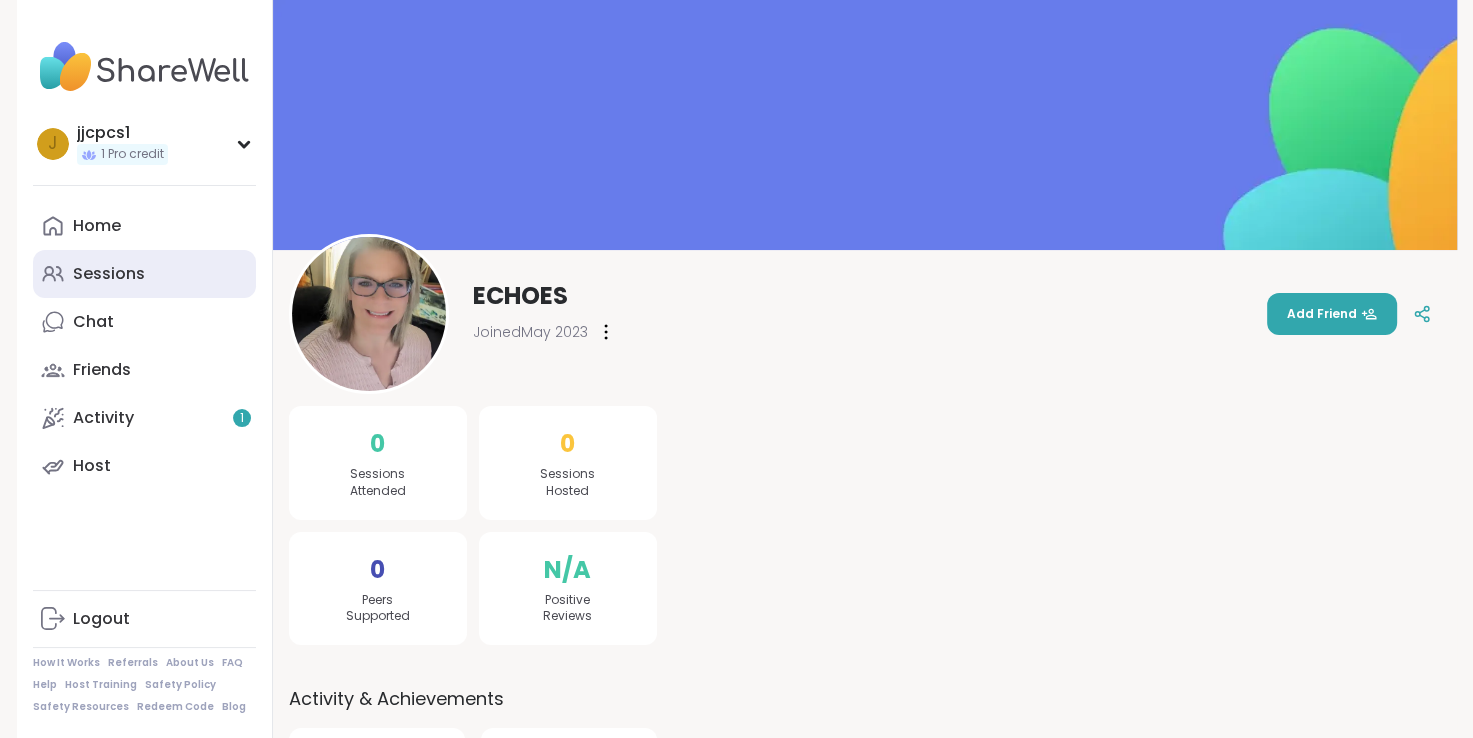 click on "Sessions" at bounding box center (109, 274) 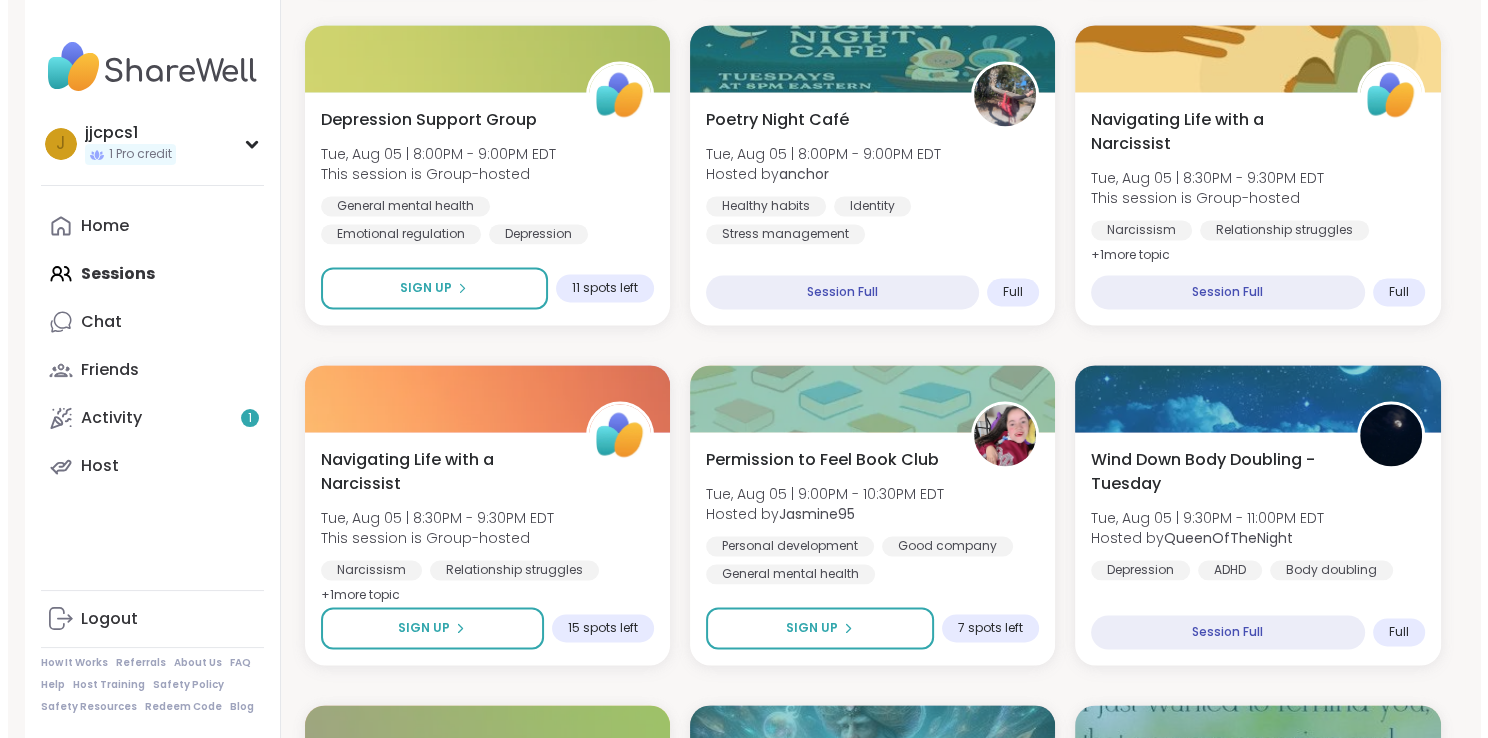 scroll, scrollTop: 2800, scrollLeft: 0, axis: vertical 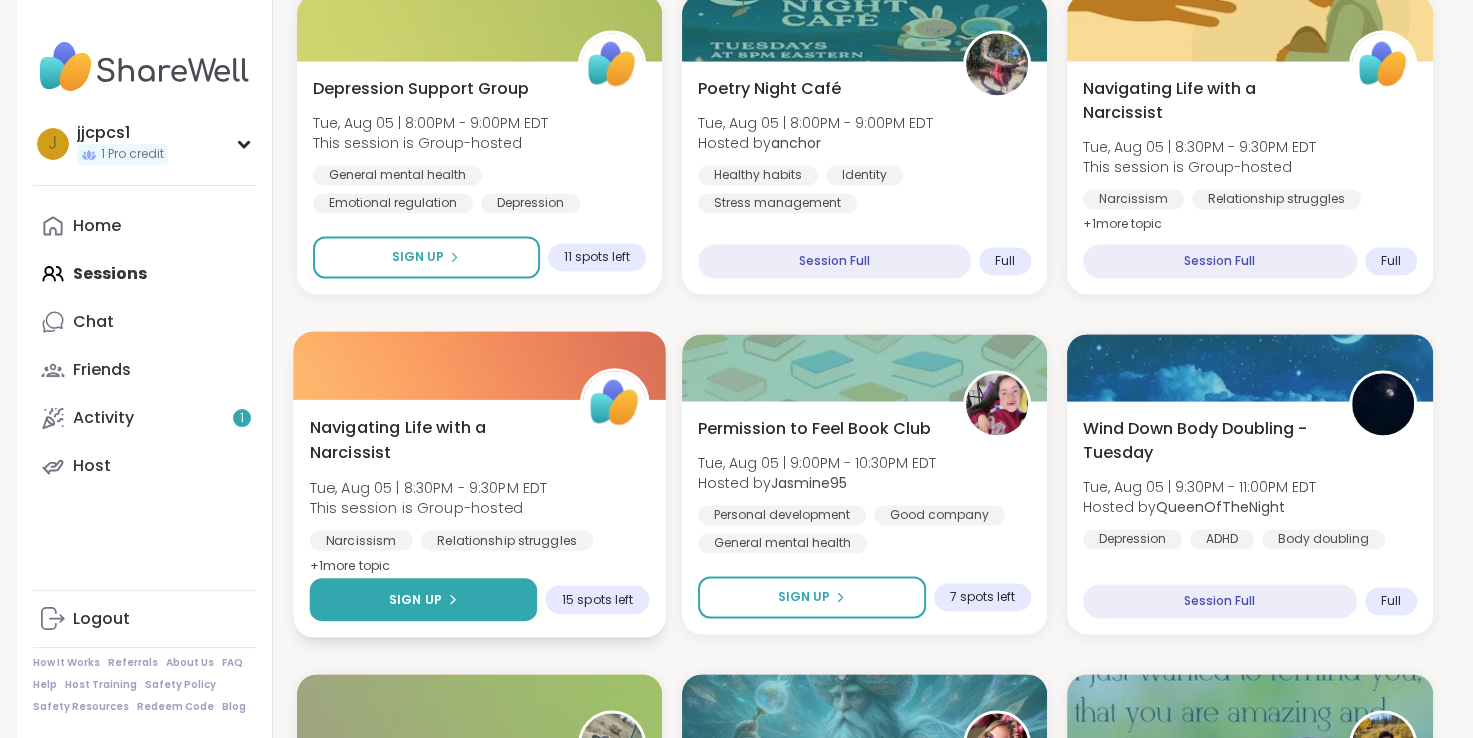 click on "Sign Up" at bounding box center (414, 599) 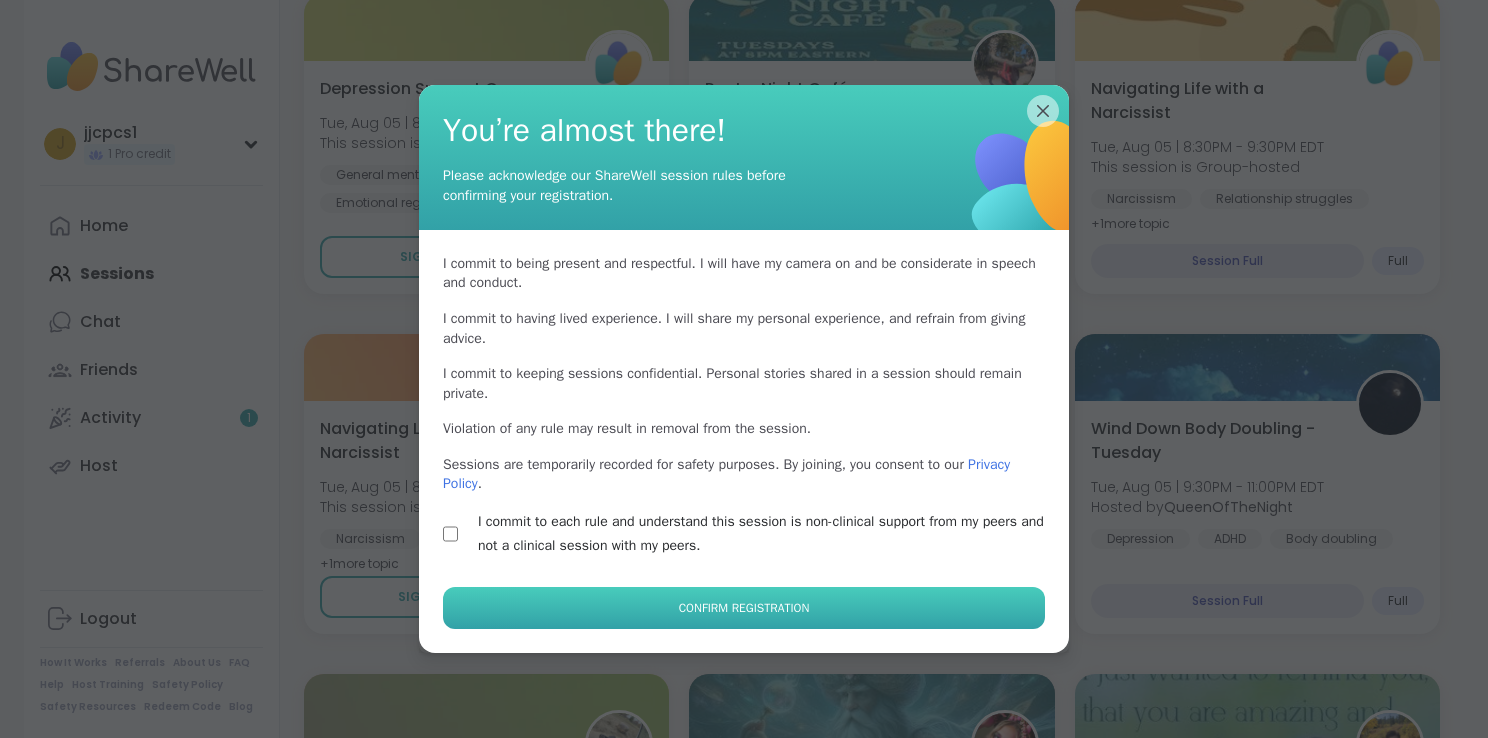 click on "Confirm Registration" at bounding box center (744, 608) 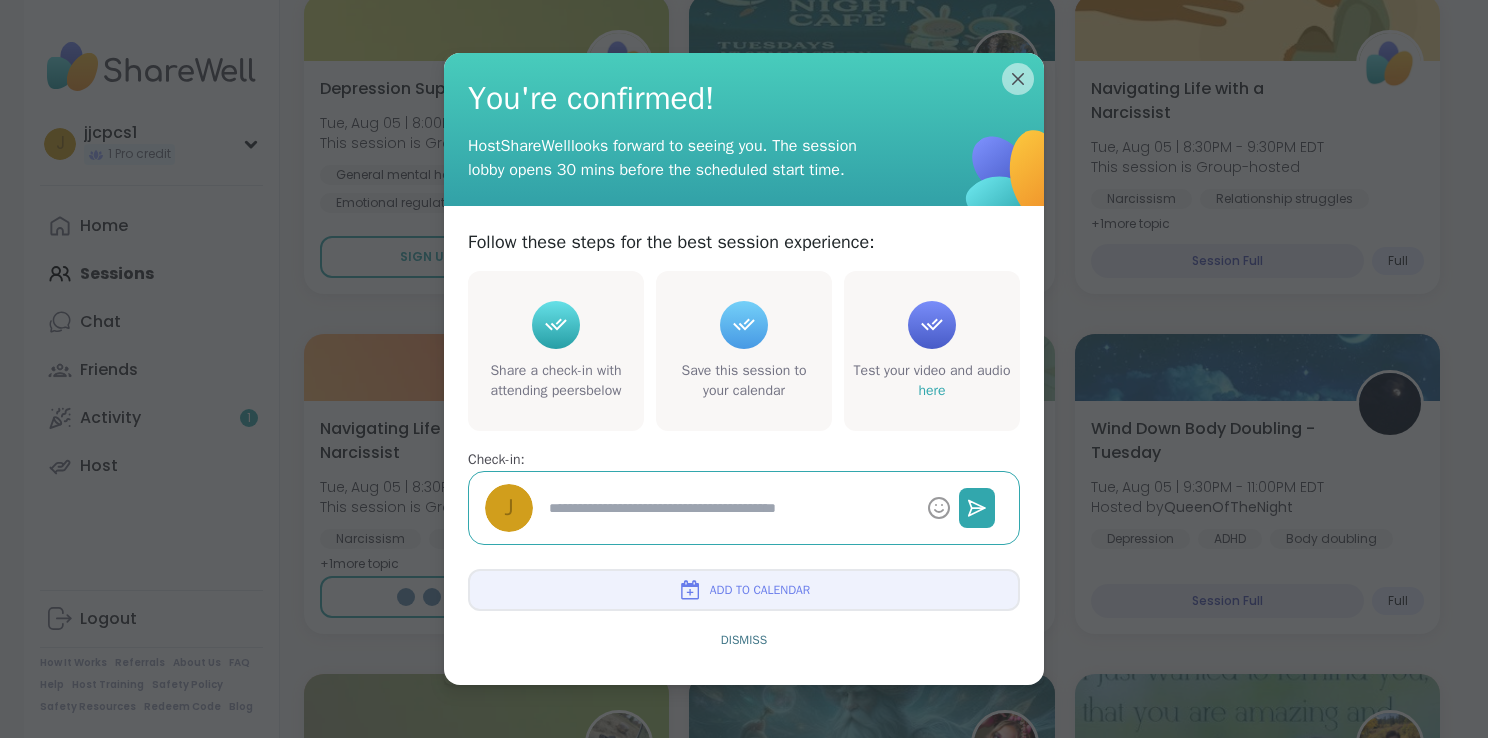 type on "*" 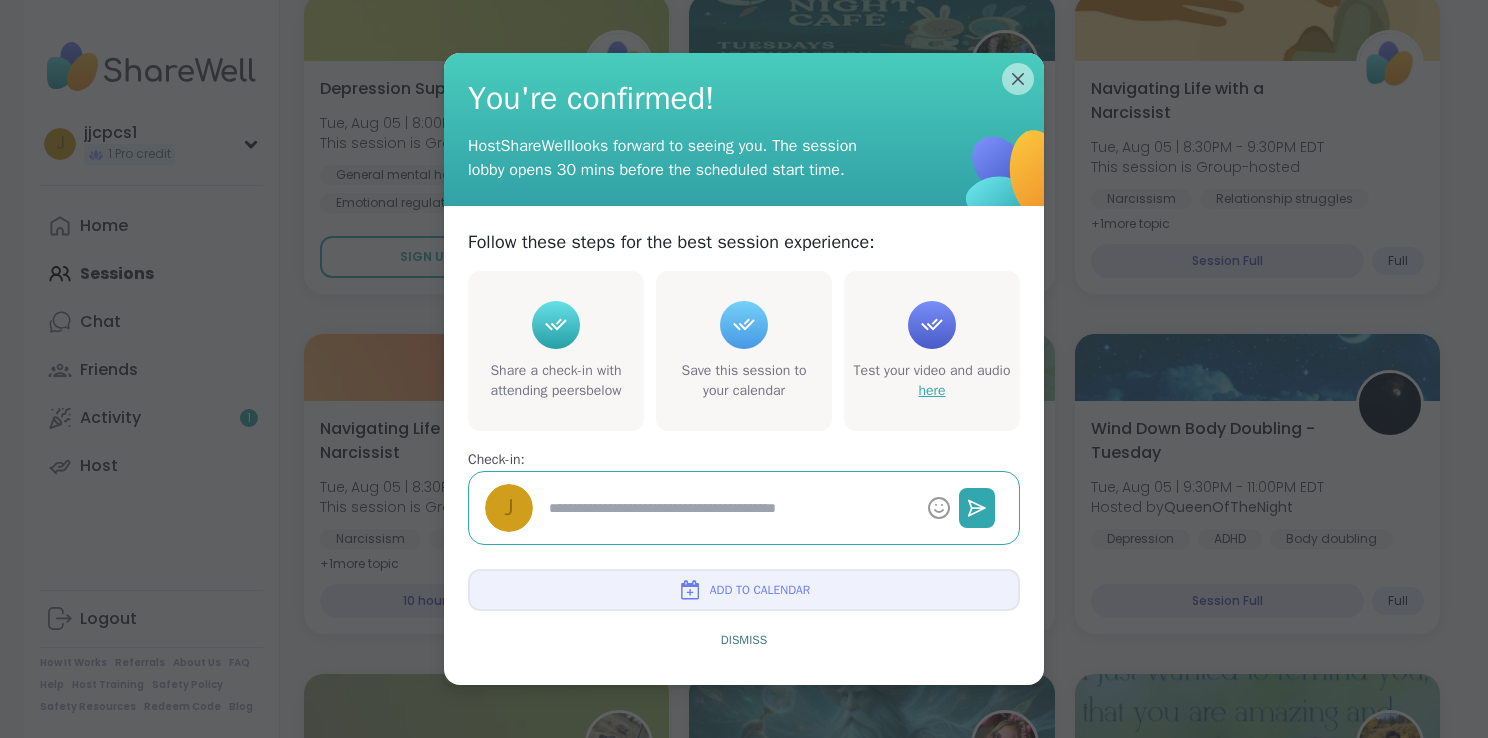 click on "here" at bounding box center [931, 390] 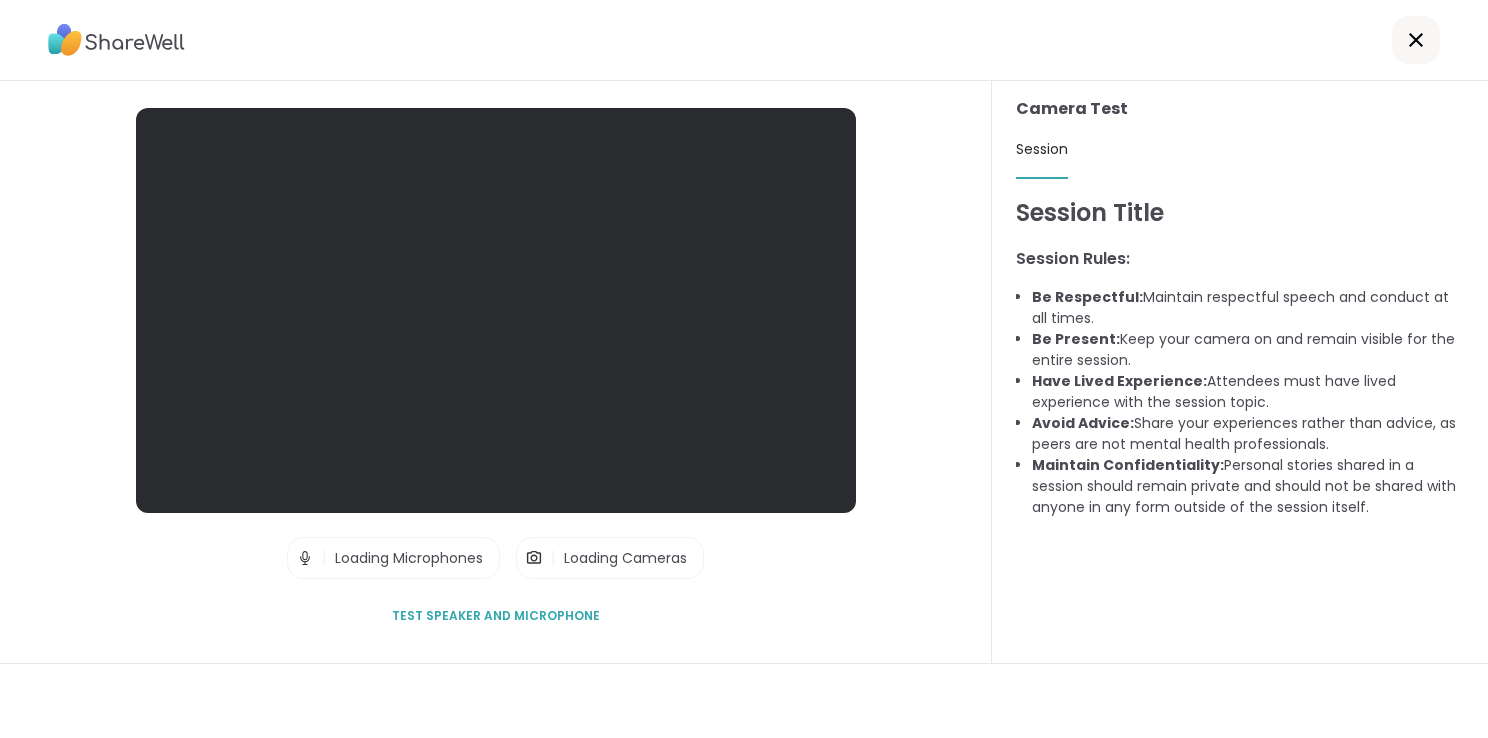 scroll, scrollTop: 0, scrollLeft: 0, axis: both 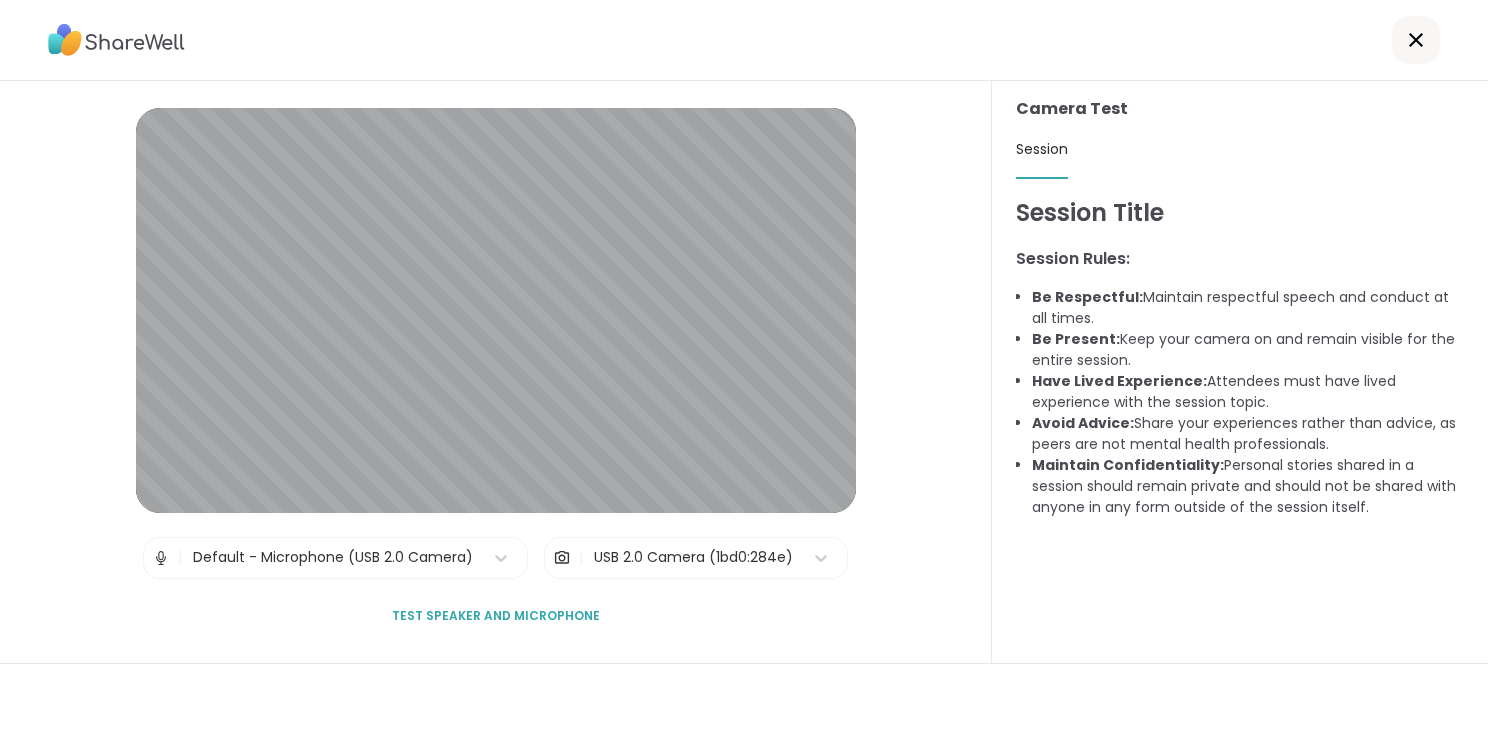 click on "Test speaker and microphone" at bounding box center (496, 616) 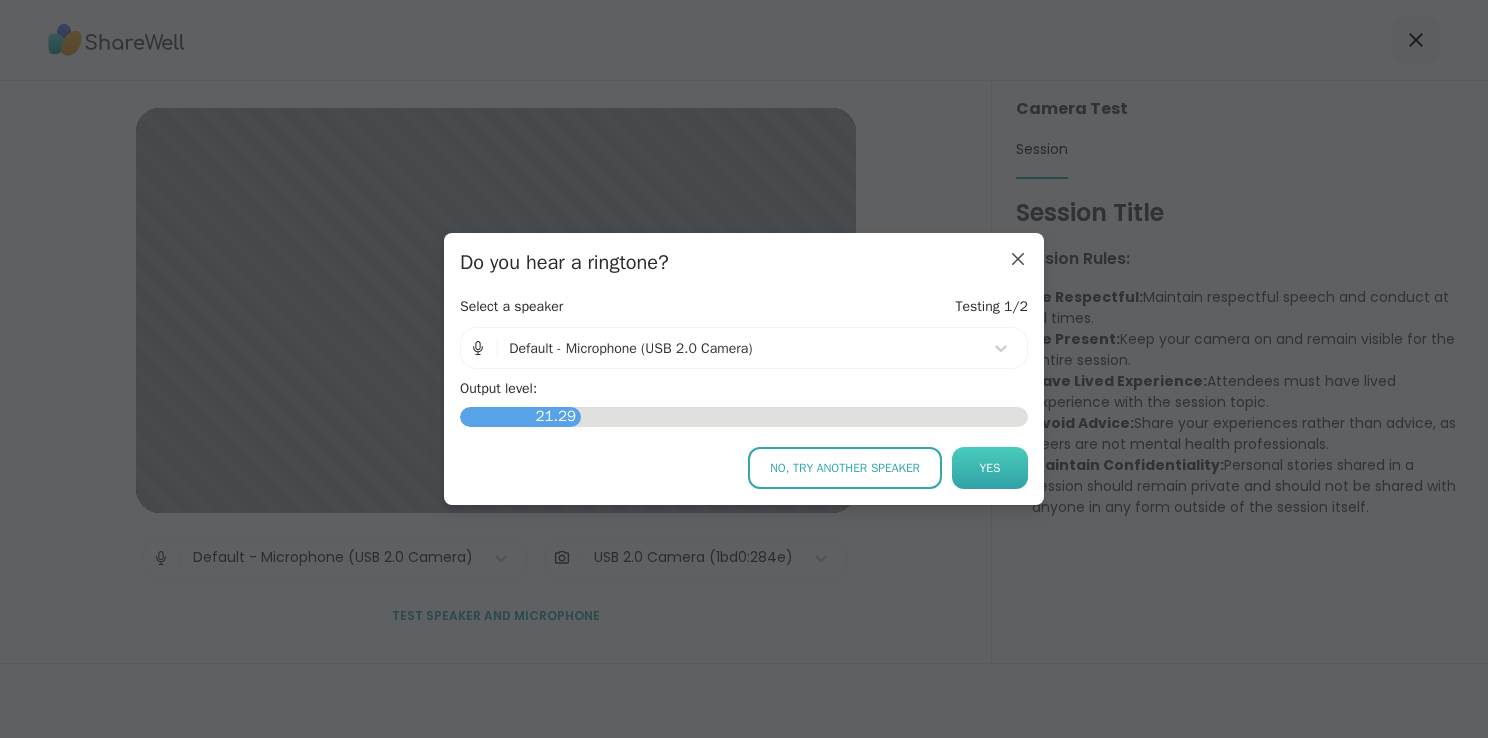 click on "Yes" at bounding box center (990, 468) 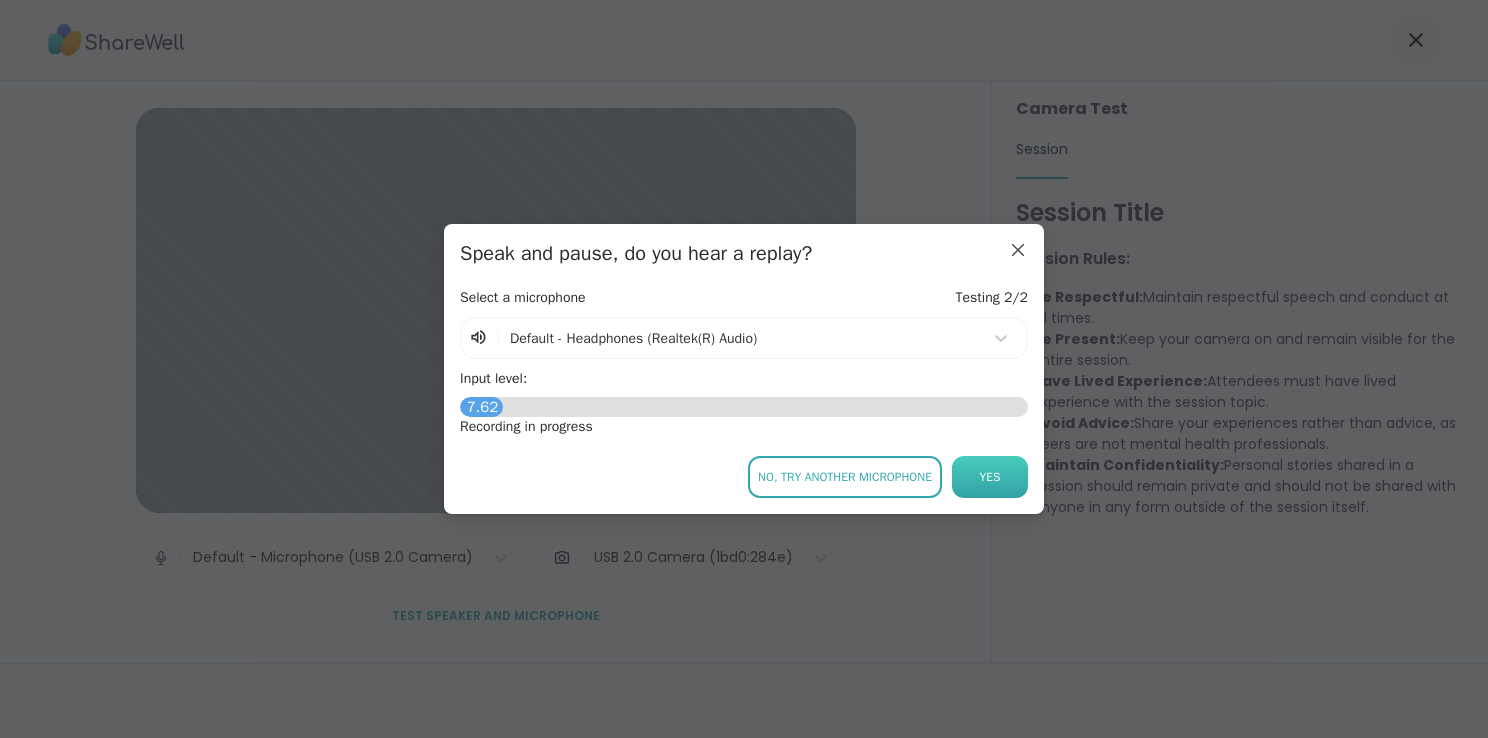 click on "Yes" at bounding box center (990, 477) 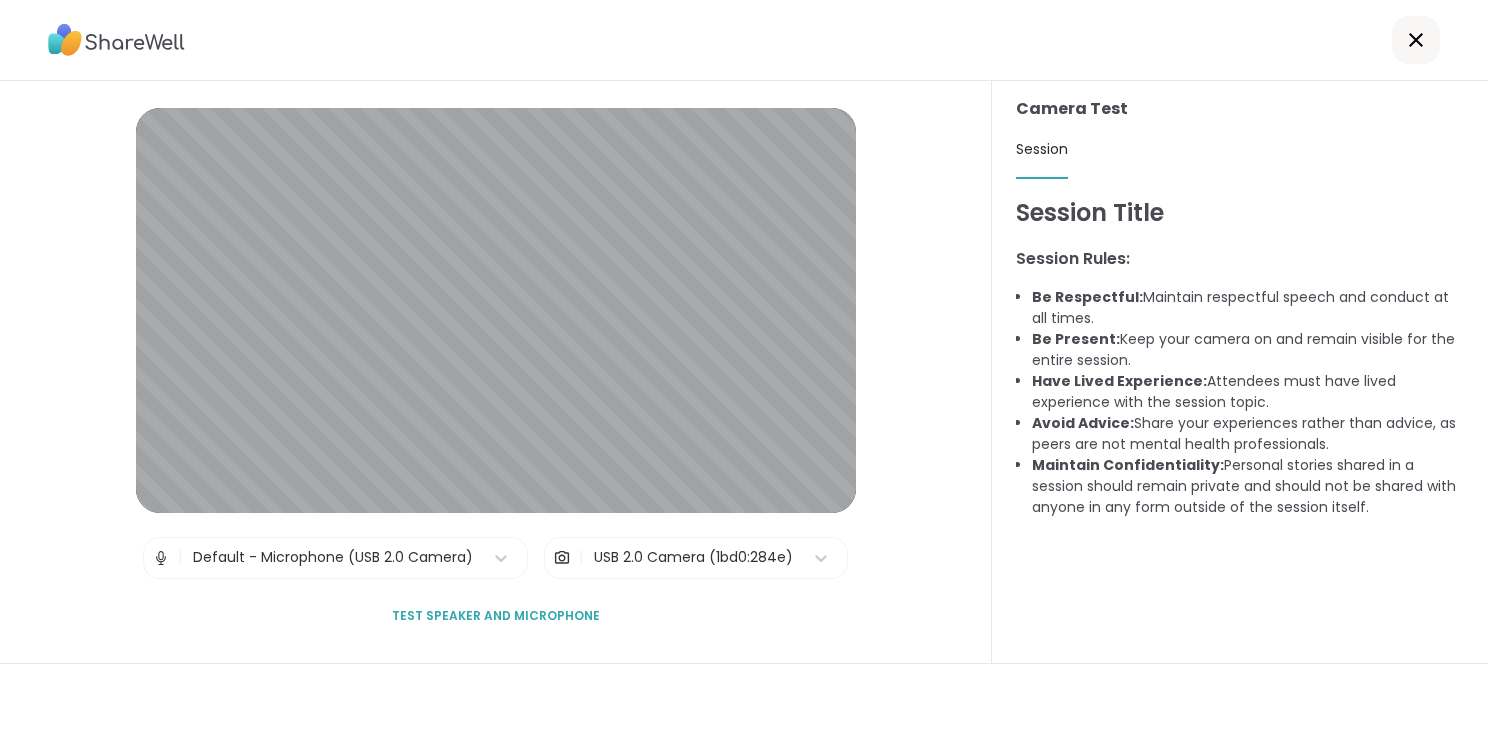 click 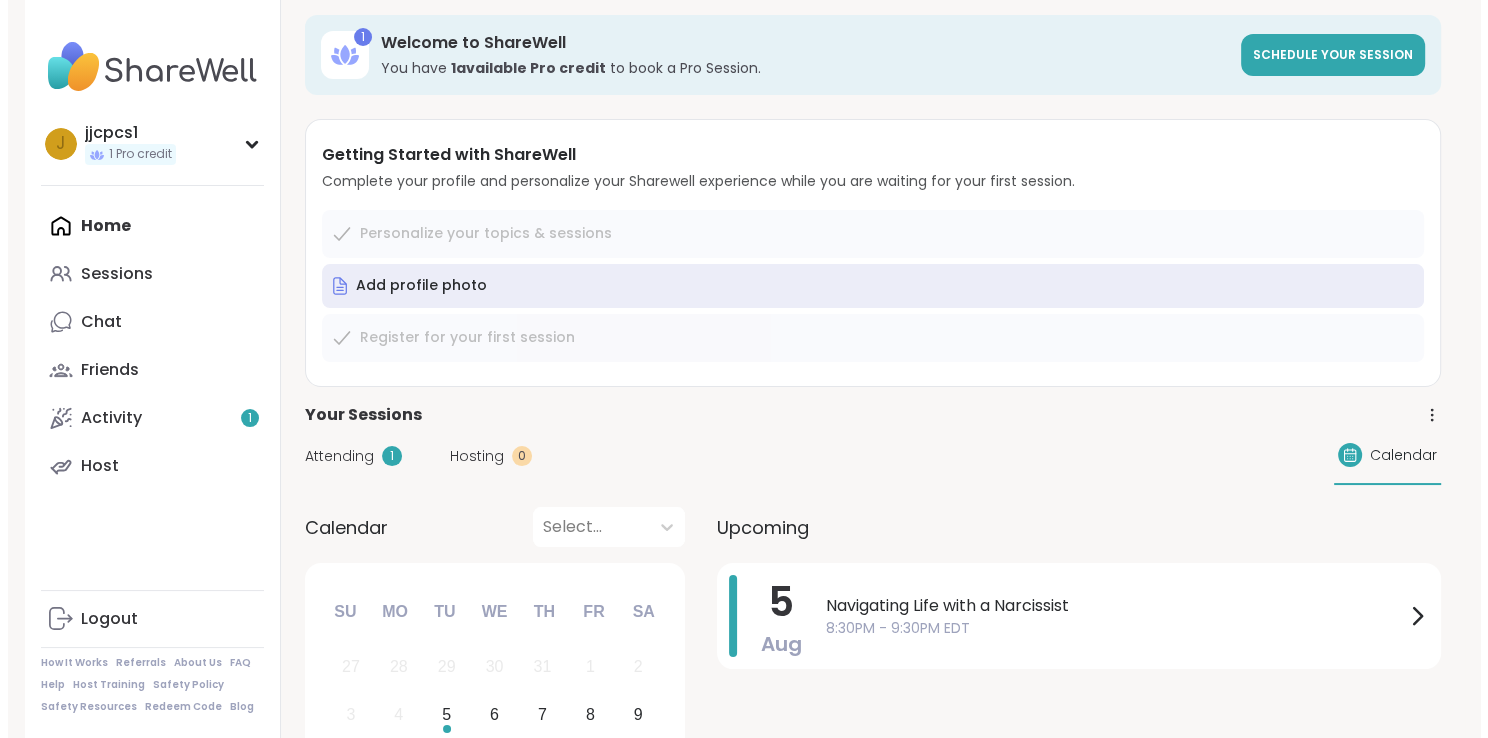 scroll, scrollTop: 0, scrollLeft: 0, axis: both 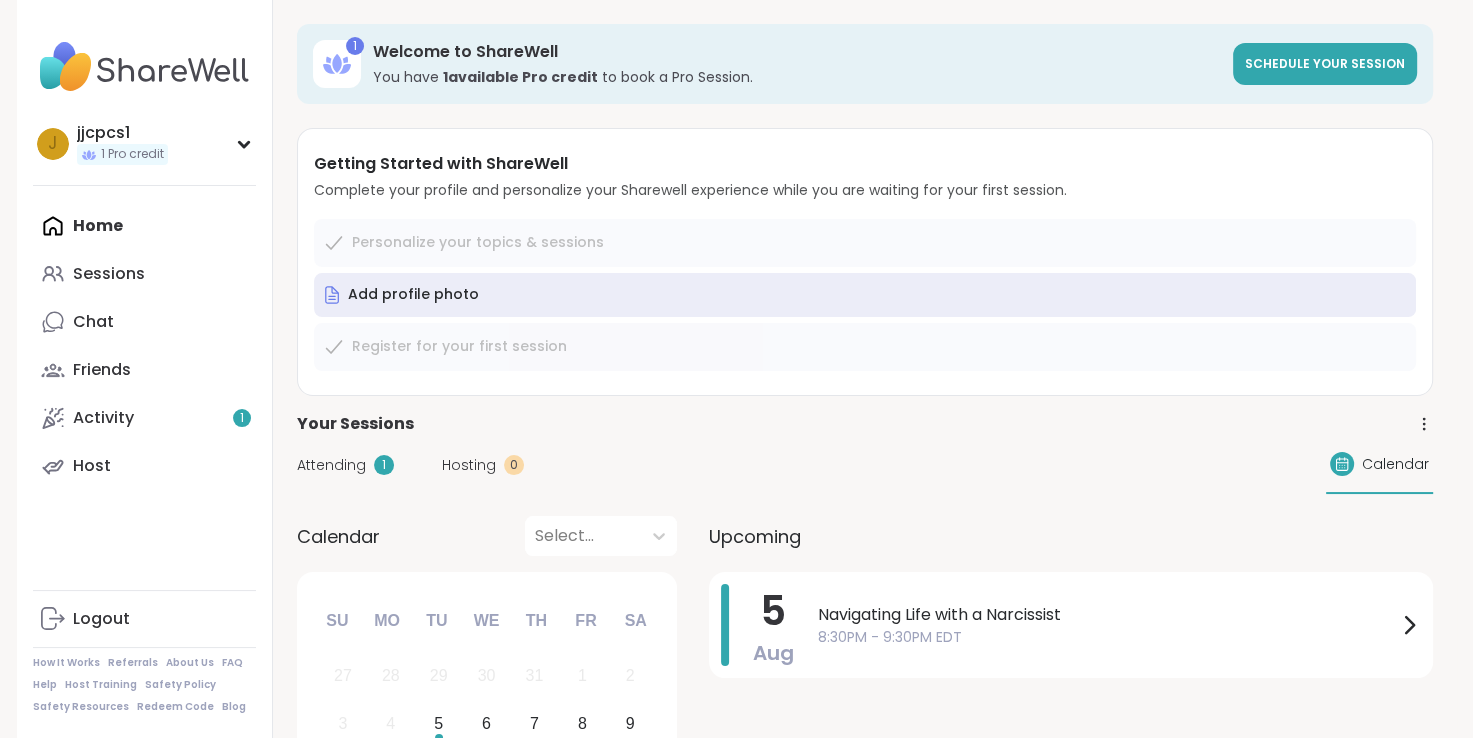 click on "Personalize your topics & sessions Add profile photo Register for your first session" at bounding box center [865, 295] 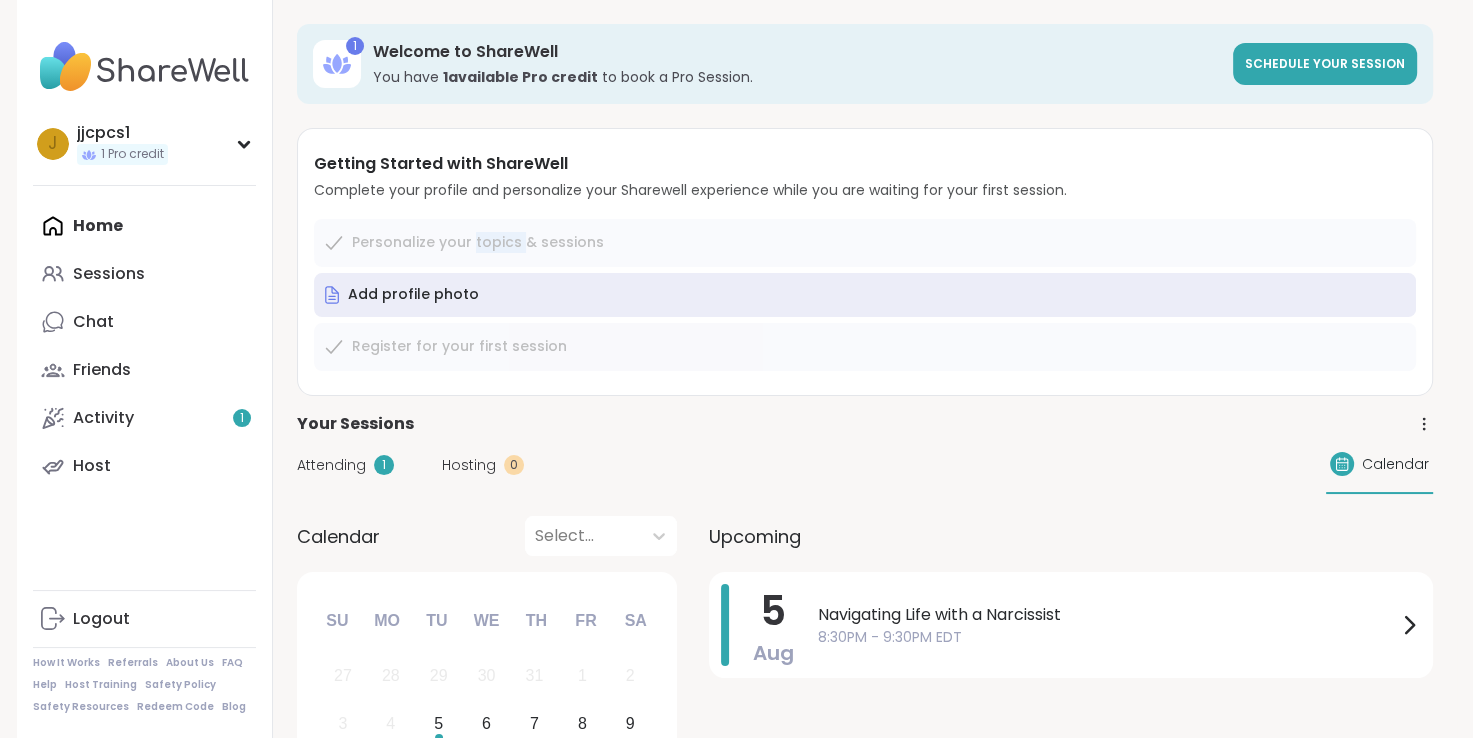 click on "Personalize your topics & sessions Add profile photo Register for your first session" at bounding box center (865, 295) 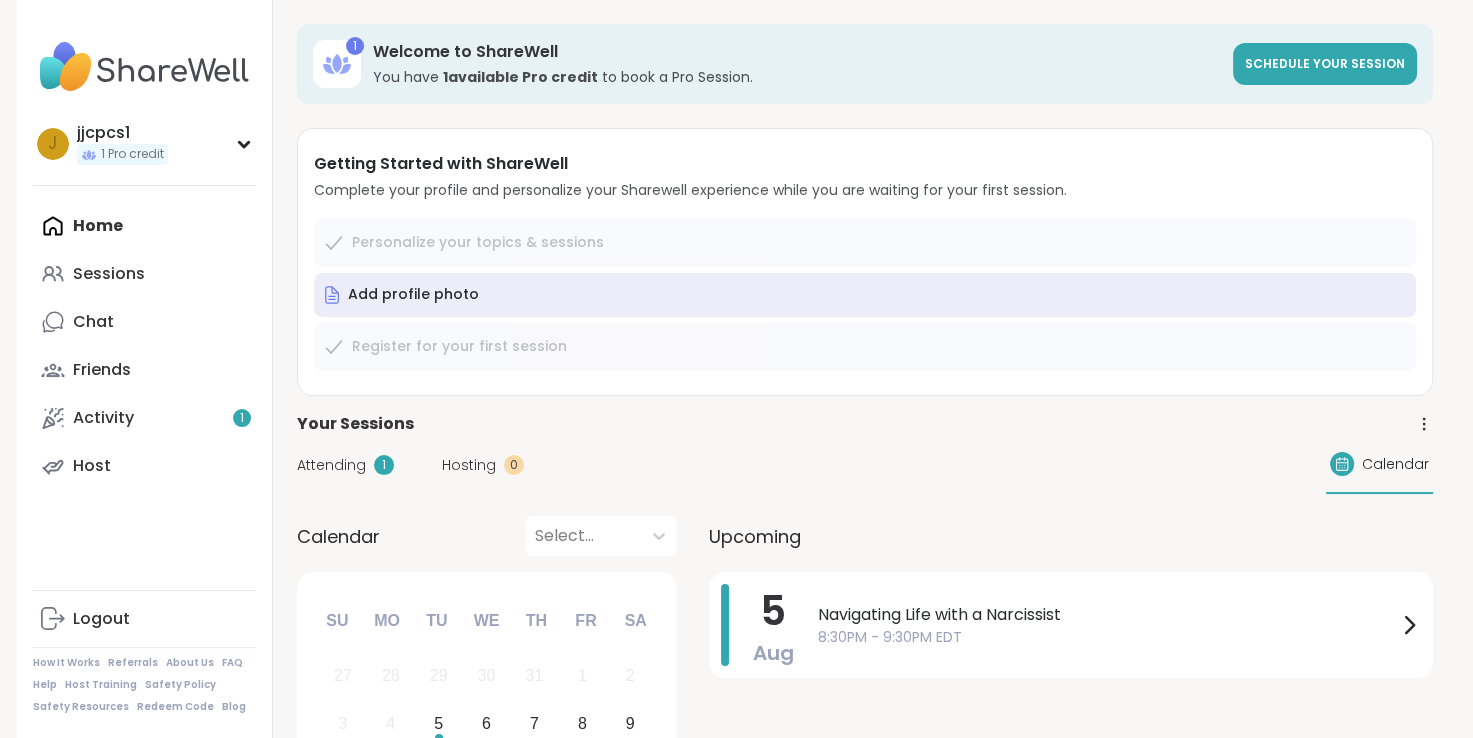 click on "1 Welcome to ShareWell You have   1  available Pro credit   to book a Pro Session. Schedule your session Getting Started with ShareWell Complete your profile and personalize your Sharewell experience while you are waiting for your first session. Personalize your topics & sessions Add profile photo Register for your first session Your Sessions Attending 1 Hosting 0 Calendar Calendar Select... Previous Month Next Month August 2025 Su Mo Tu We Th Fr Sa 27 28 29 30 31 1 2 3 4 5 6 7 8 9 10 11 12 13 14 15 16 17 18 19 20 21 22 23 24 25 26 27 28 29 30 31 1 2 3 4 5 6 Upcoming 5 Aug Navigating Life with a Narcissist 8:30PM - 9:30PM EDT We think you'll like these sessions Meditation Practice Circle Tue 8/5 | 11:00 - 11:45AM EDT Hosted by  Nicholas Anxiety Breathwork Meditation Sign Up 12 spots left Anxiety: The Ups and Downs Tue 8/5 | 1:30 - 2:30PM EDT This session is Group-hosted Social anxiety Self-care Anxiety Sign Up 10 spots left Pro Session Cultivating Inner Strength: Emotional Regulation Hosted by  TiffanyVL + 1" at bounding box center (865, 1661) 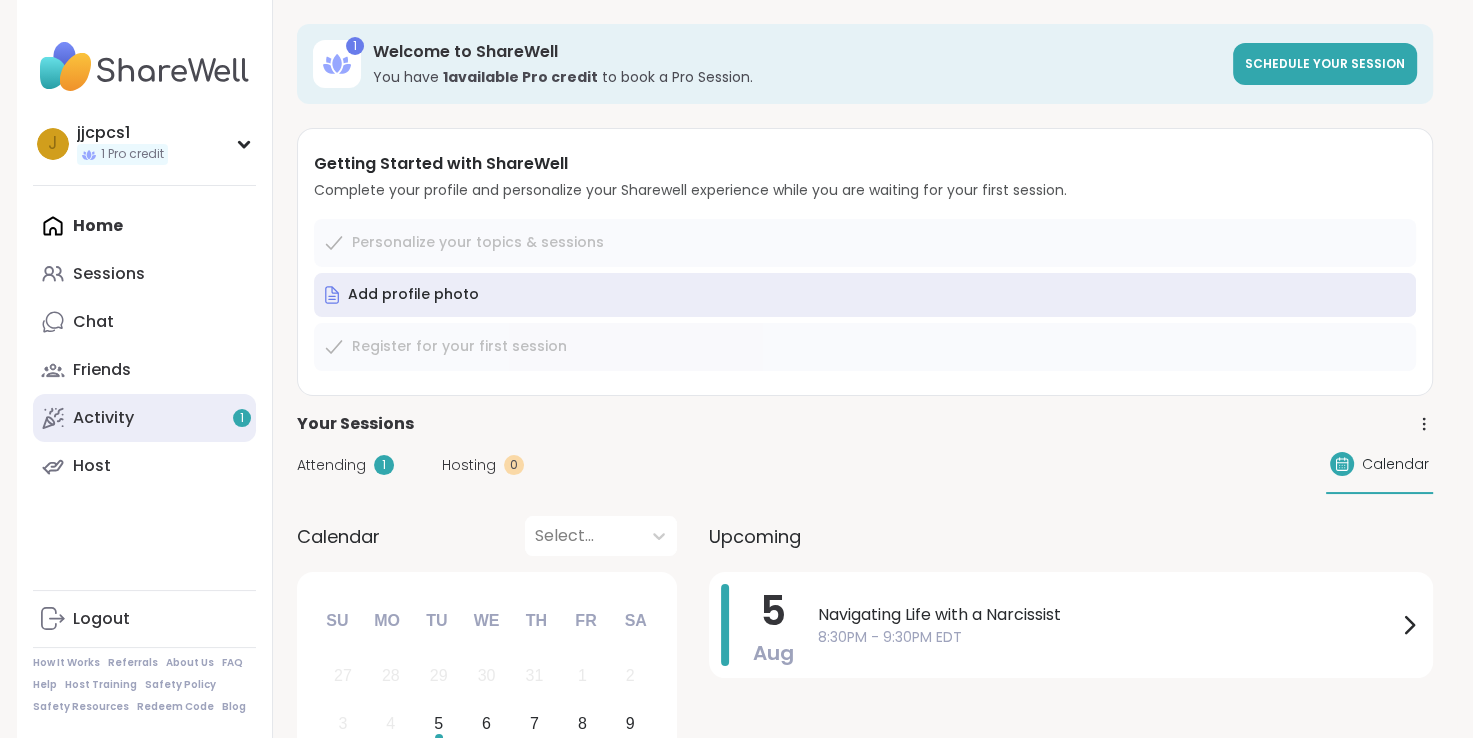click on "Activity 1" at bounding box center (103, 418) 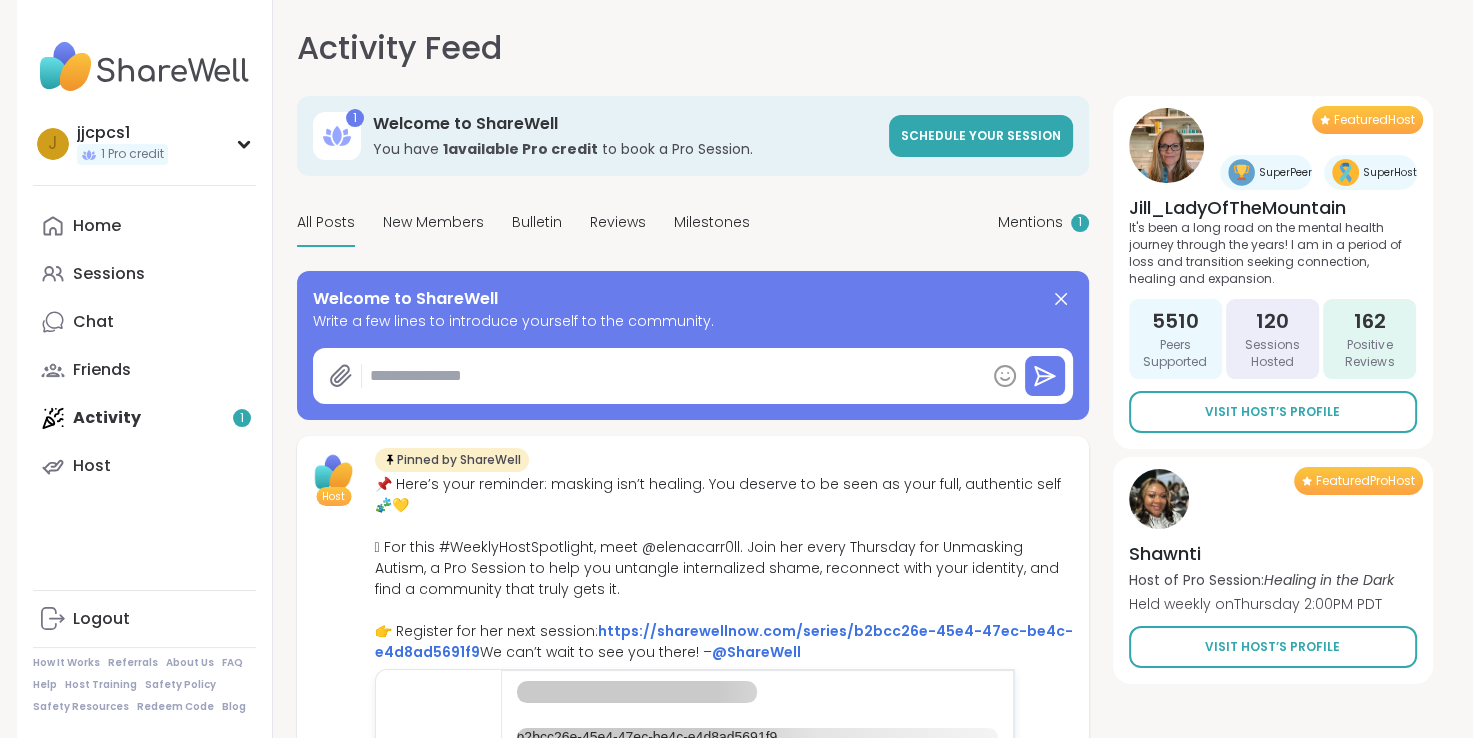 type on "*" 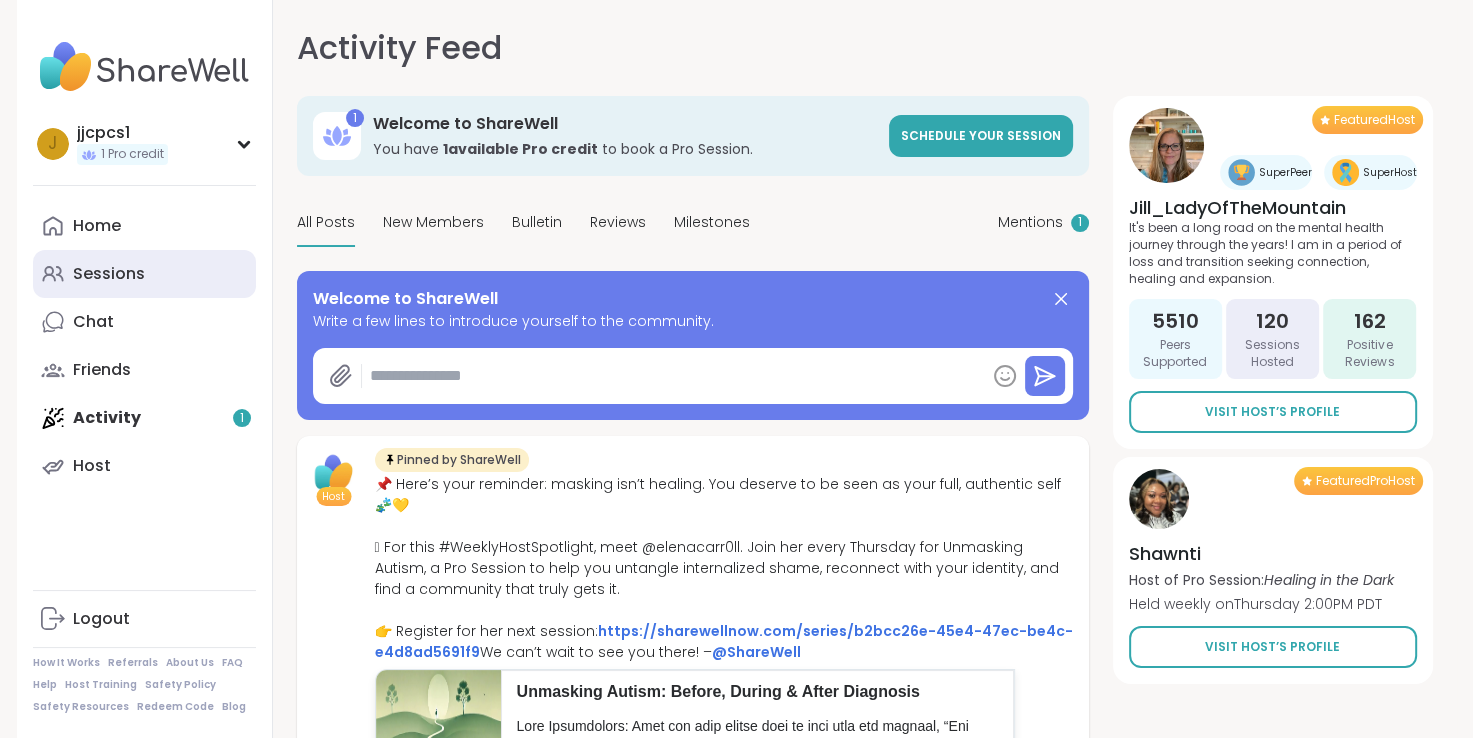 click on "Sessions" at bounding box center (109, 274) 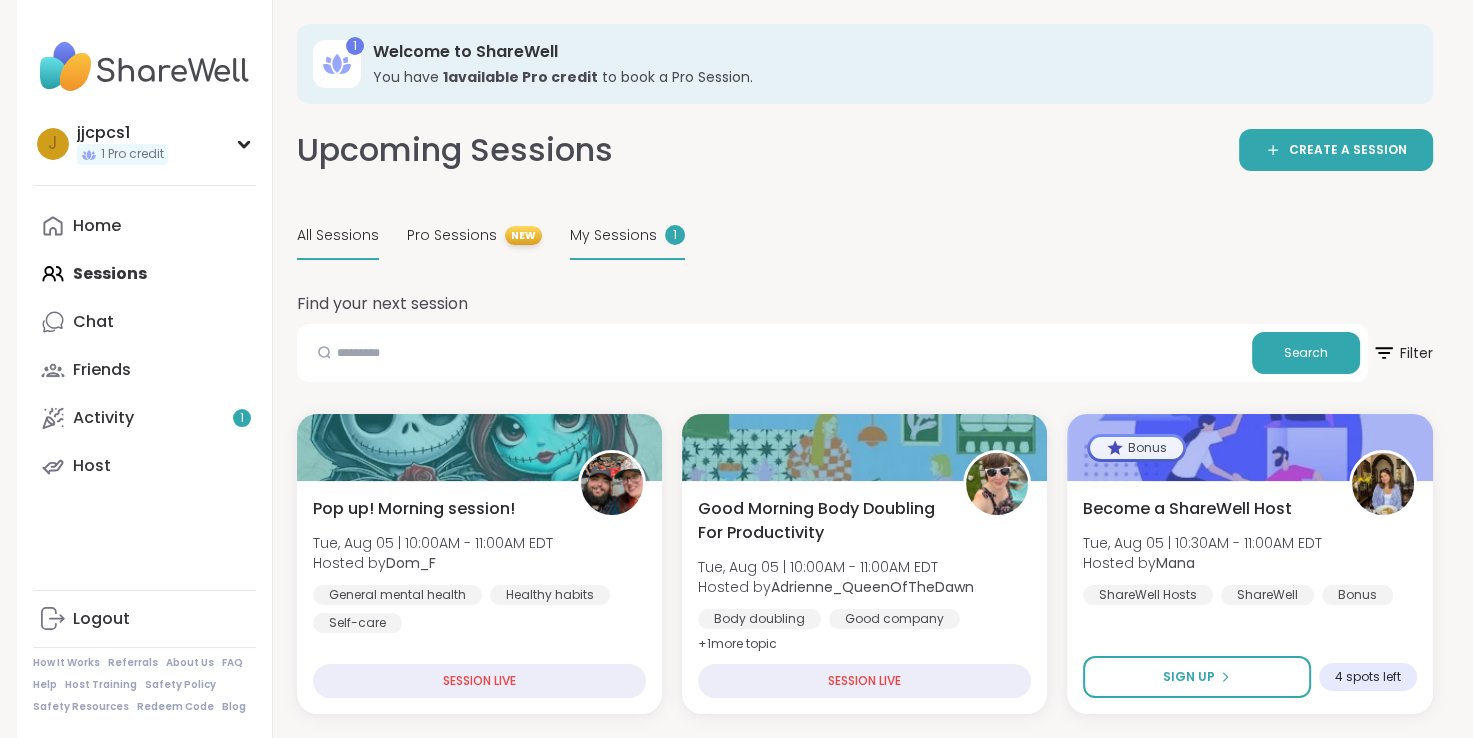 click on "My Sessions" at bounding box center (613, 235) 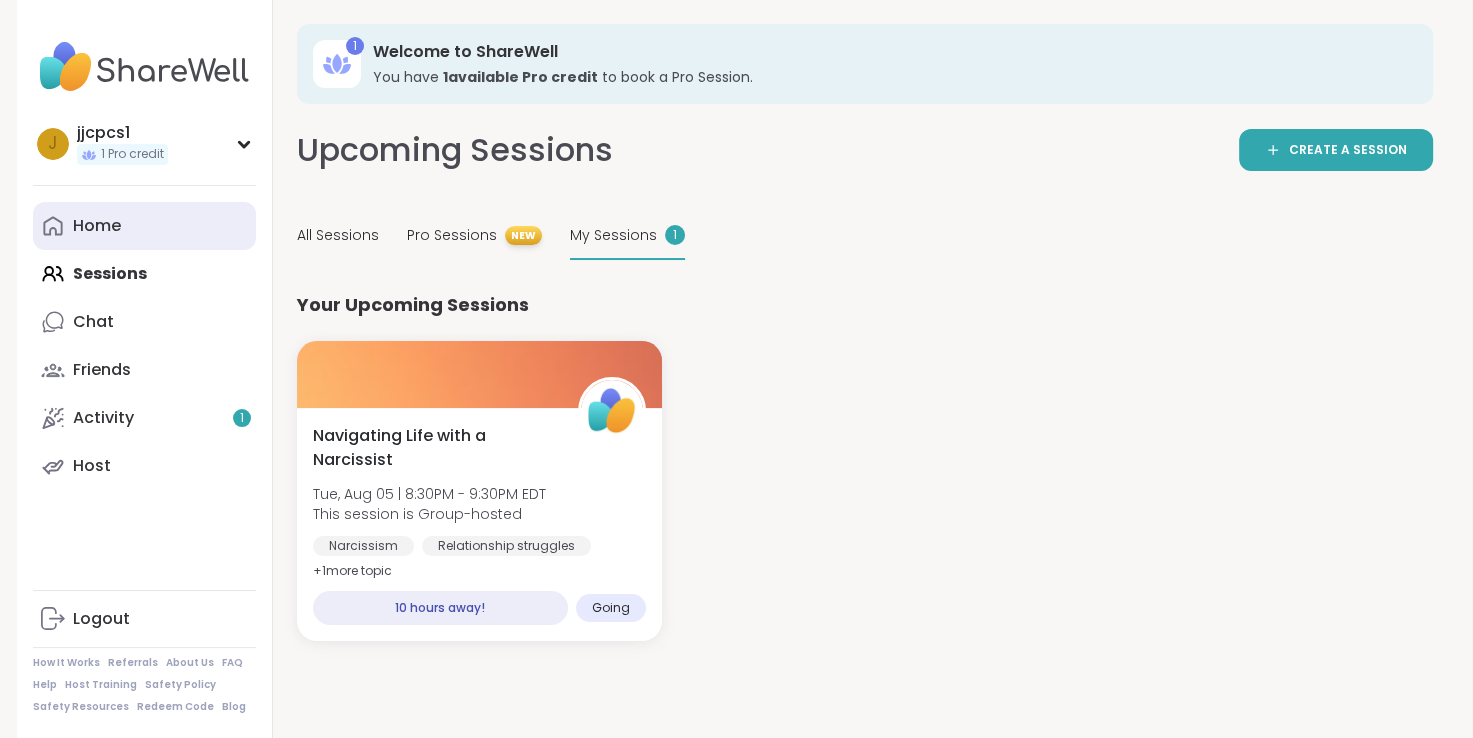 click on "Home" at bounding box center [97, 226] 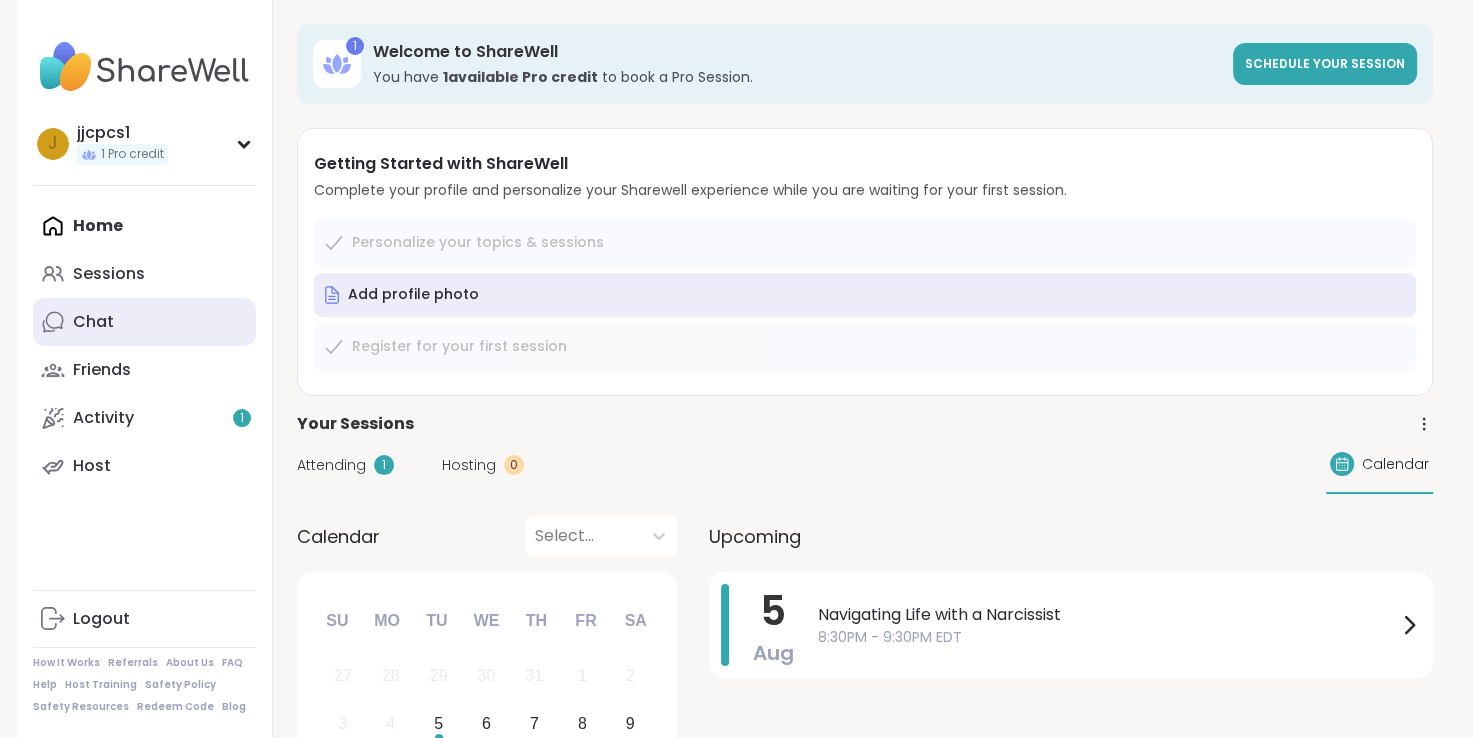 click on "Chat" at bounding box center (93, 322) 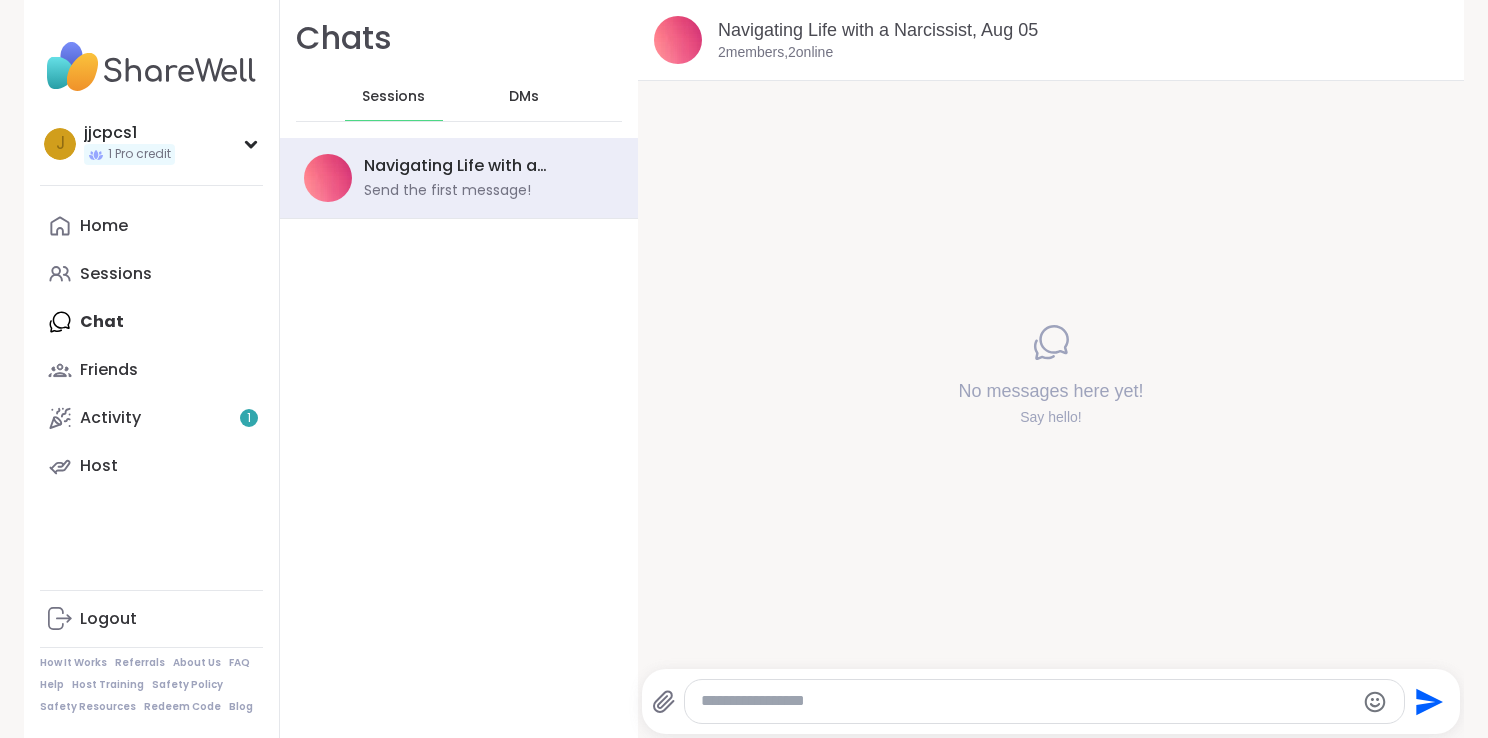 scroll, scrollTop: 0, scrollLeft: 0, axis: both 